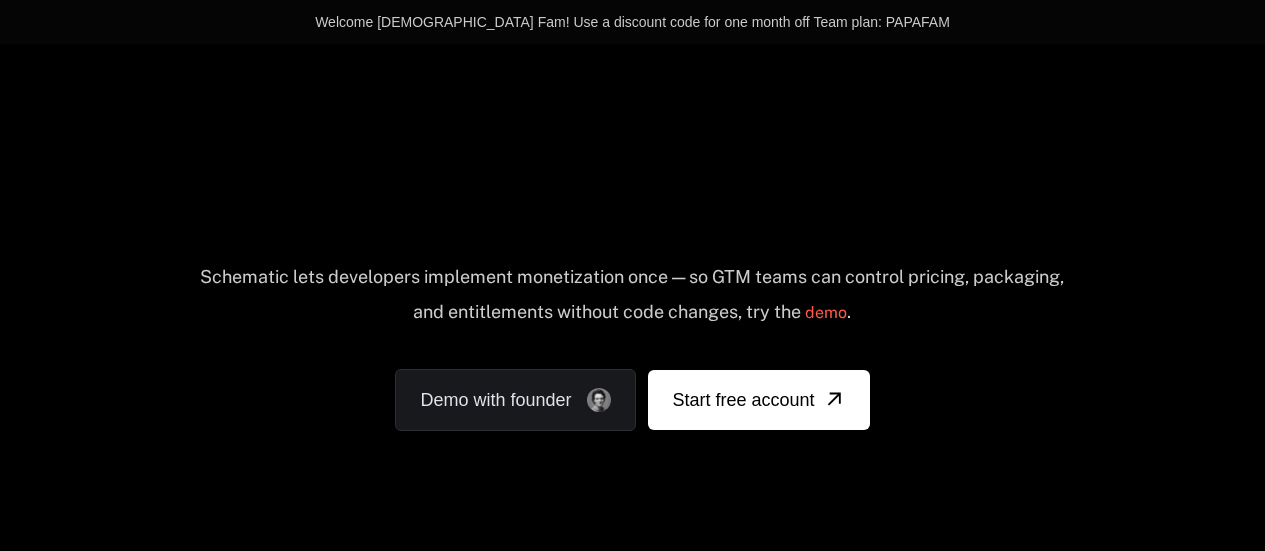 scroll, scrollTop: 0, scrollLeft: 0, axis: both 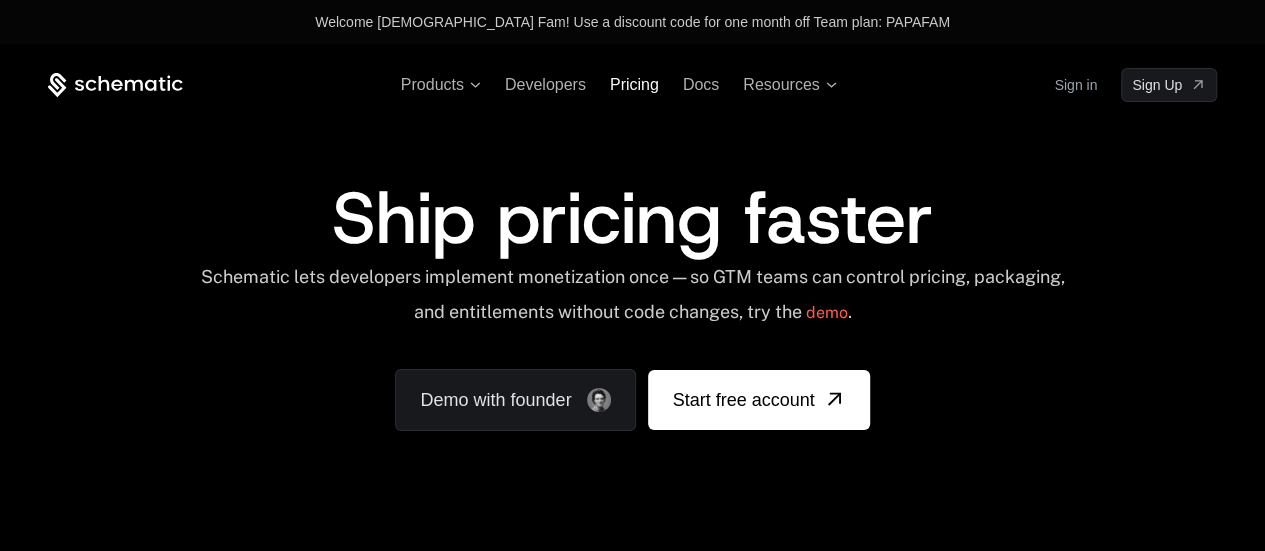 click on "Pricing" at bounding box center [634, 84] 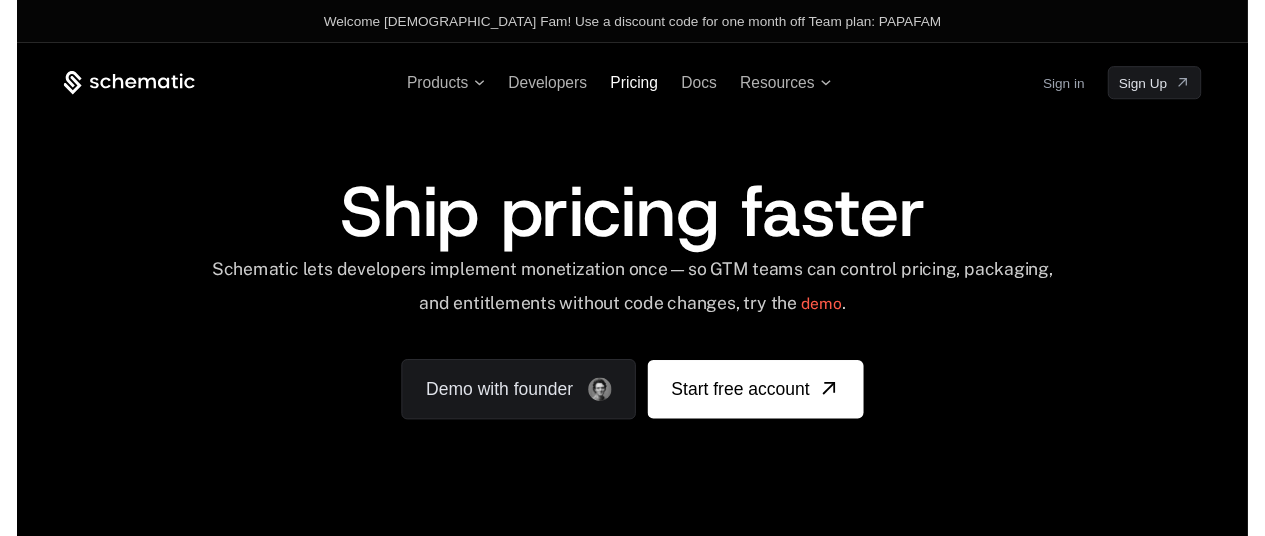 scroll, scrollTop: 0, scrollLeft: 0, axis: both 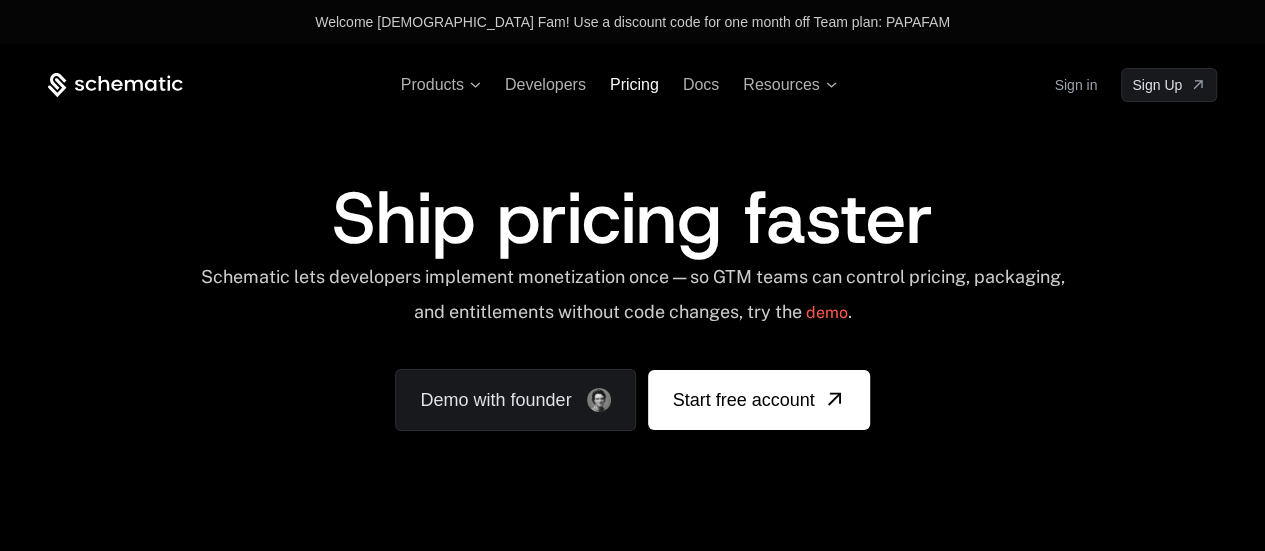 click on "Pricing" at bounding box center [634, 84] 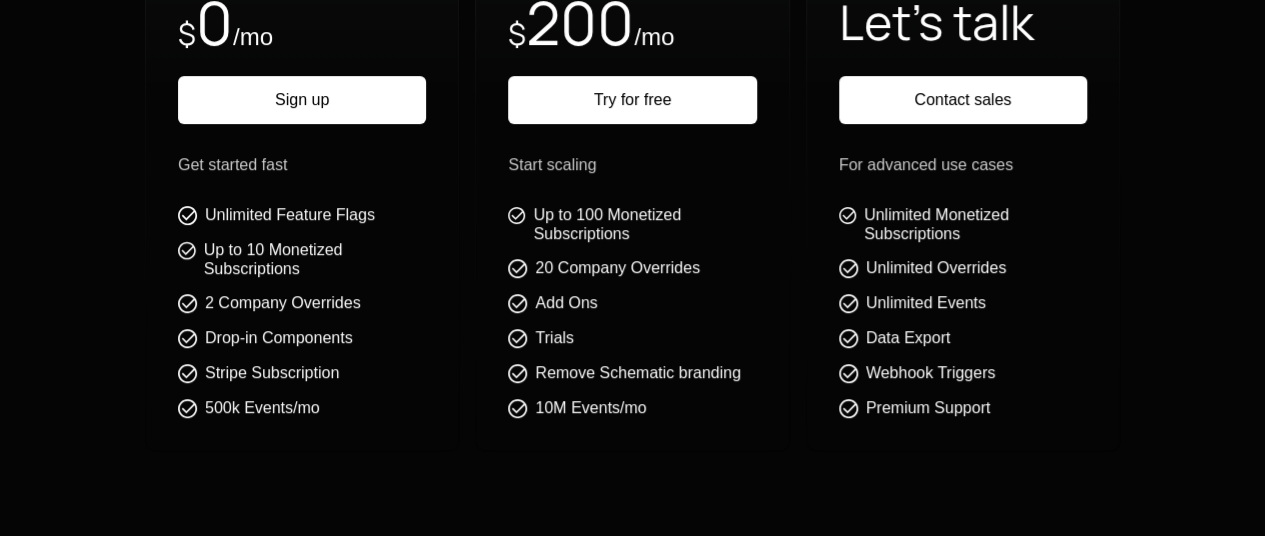 scroll, scrollTop: 700, scrollLeft: 0, axis: vertical 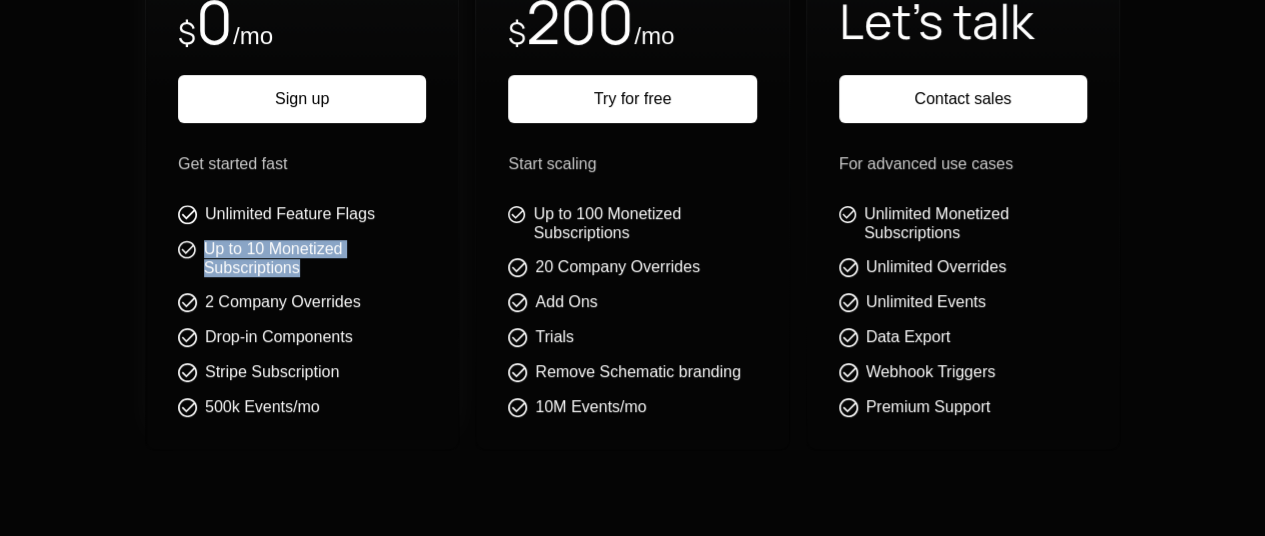 drag, startPoint x: 204, startPoint y: 249, endPoint x: 325, endPoint y: 270, distance: 122.80879 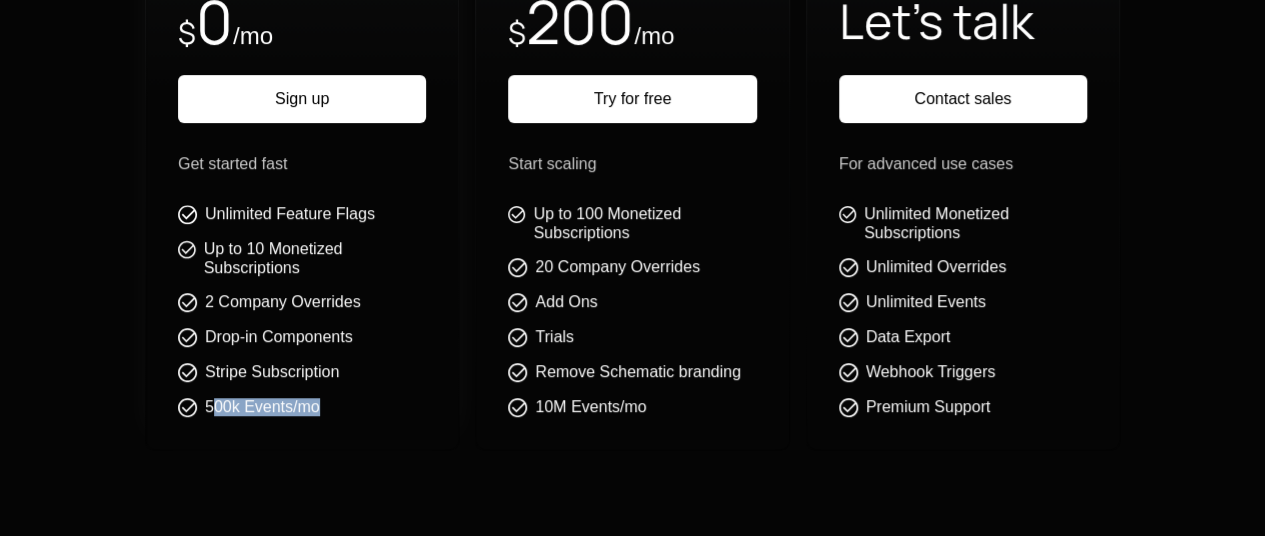 drag, startPoint x: 210, startPoint y: 410, endPoint x: 332, endPoint y: 403, distance: 122.20065 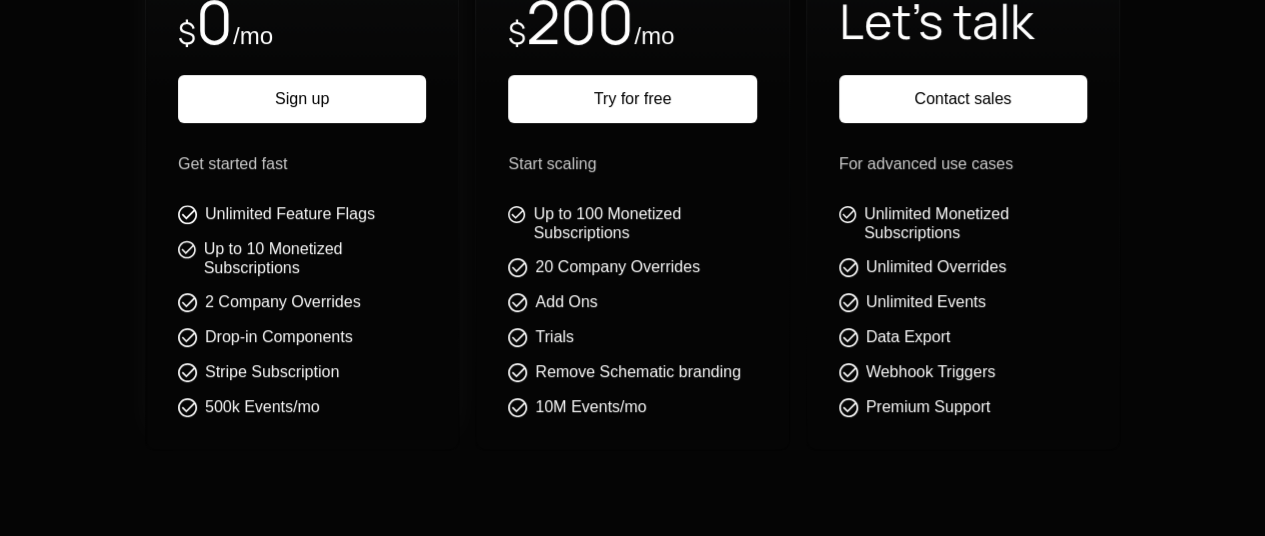 click on "500k Events/mo" at bounding box center [262, 407] 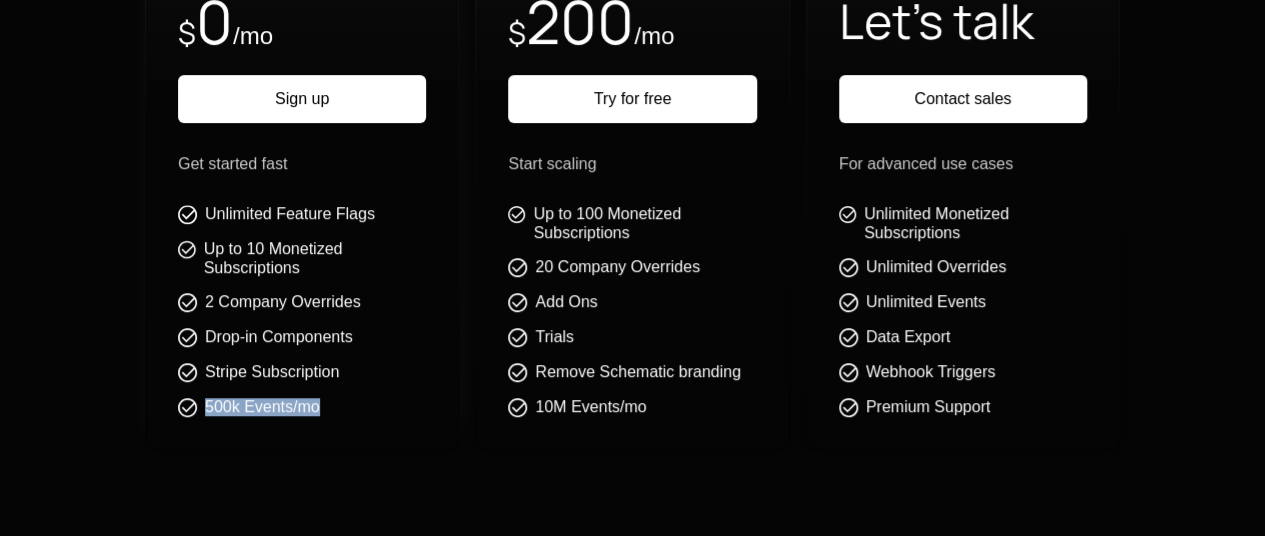 drag, startPoint x: 203, startPoint y: 406, endPoint x: 350, endPoint y: 397, distance: 147.27525 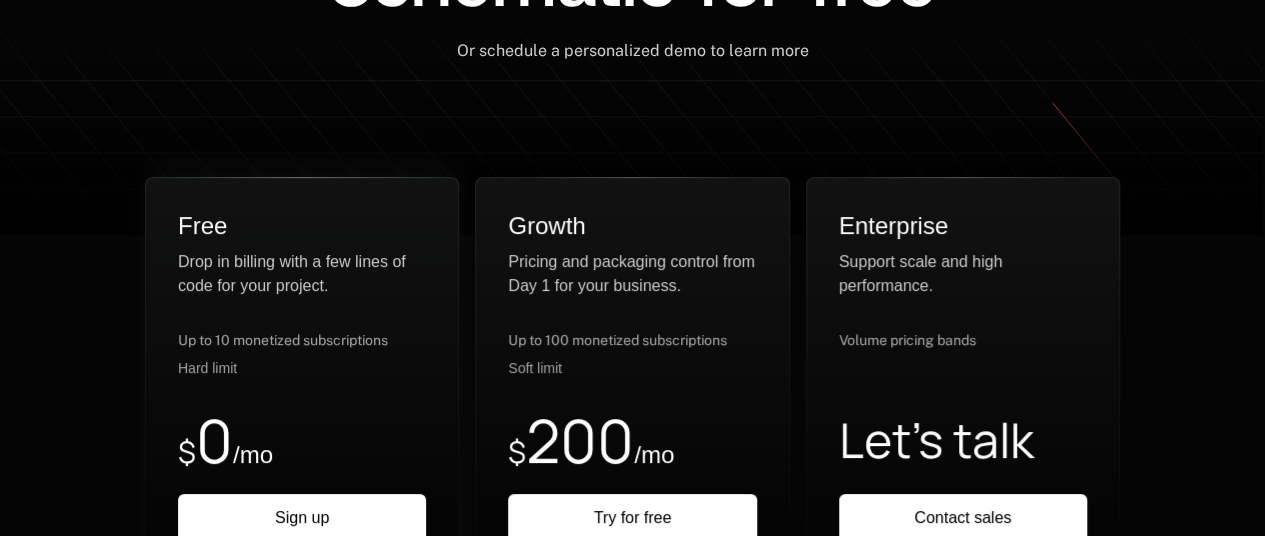 scroll, scrollTop: 300, scrollLeft: 0, axis: vertical 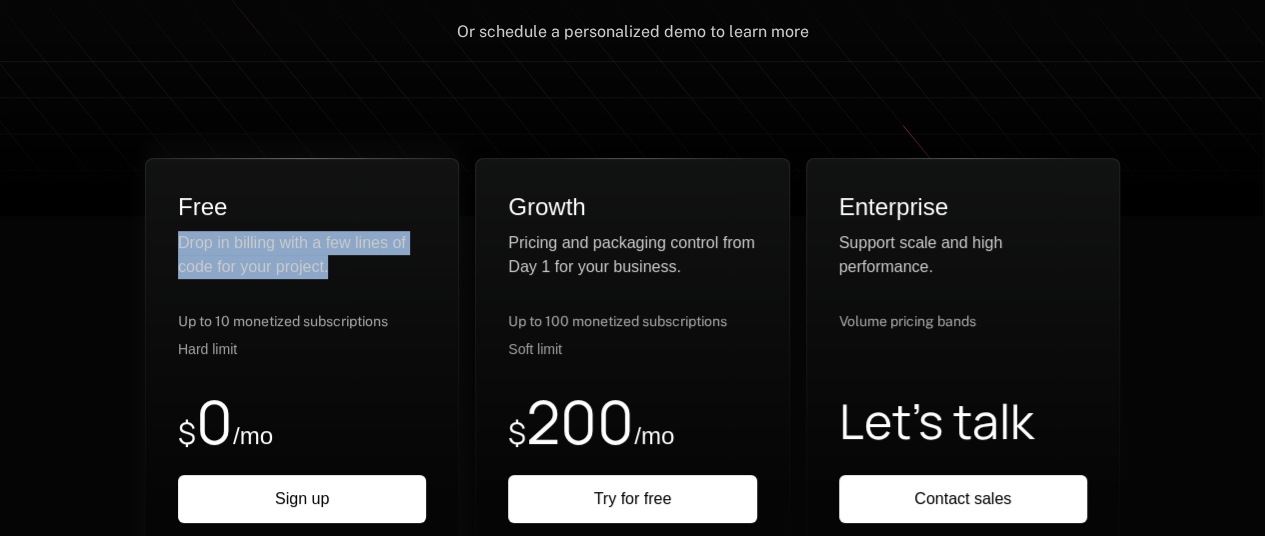 drag, startPoint x: 201, startPoint y: 239, endPoint x: 347, endPoint y: 274, distance: 150.13661 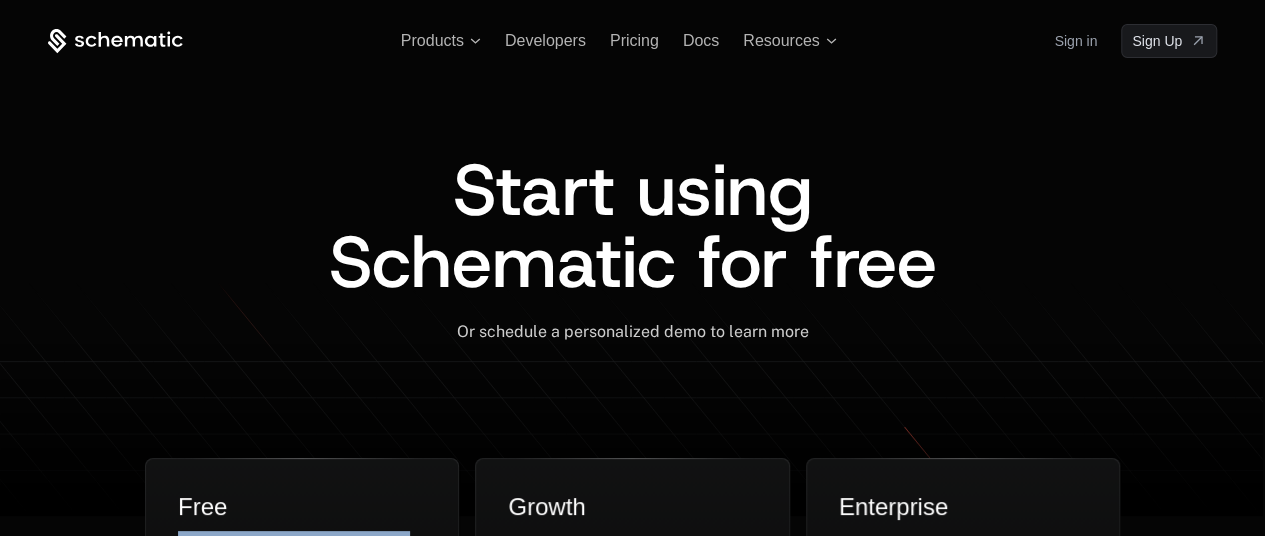 scroll, scrollTop: 300, scrollLeft: 0, axis: vertical 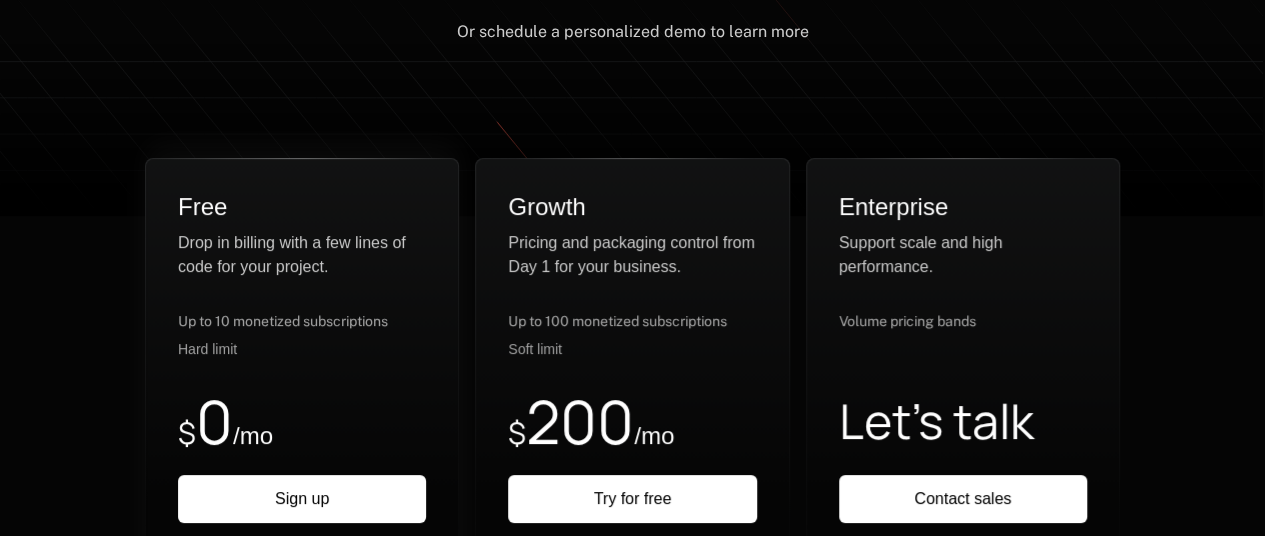 click on "Up to 10 monetized subscriptions" at bounding box center [302, 321] 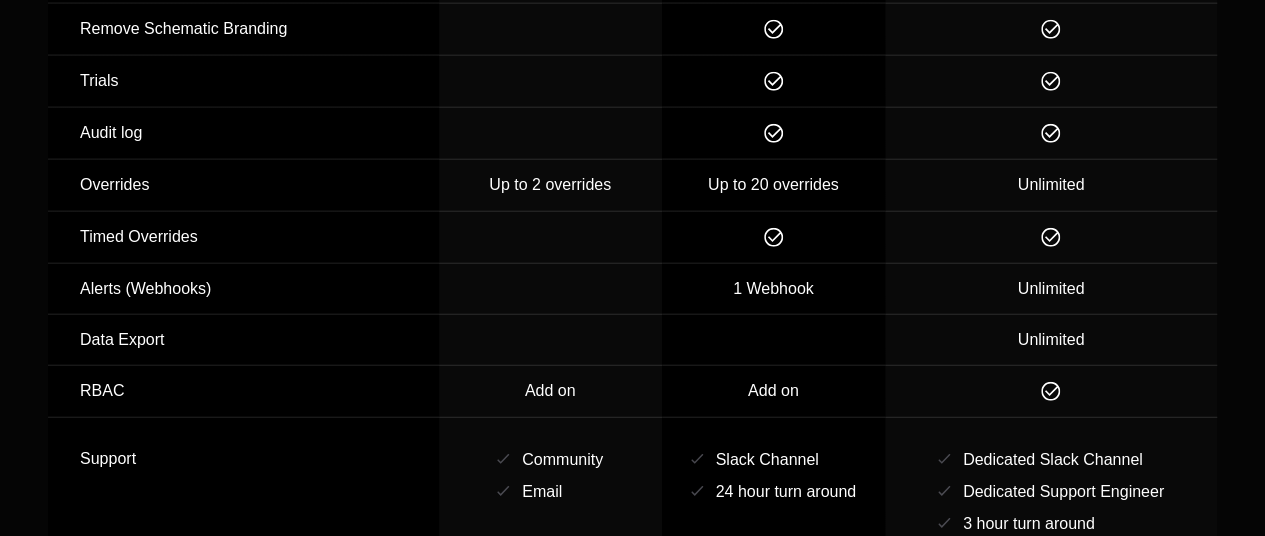 scroll, scrollTop: 2800, scrollLeft: 0, axis: vertical 